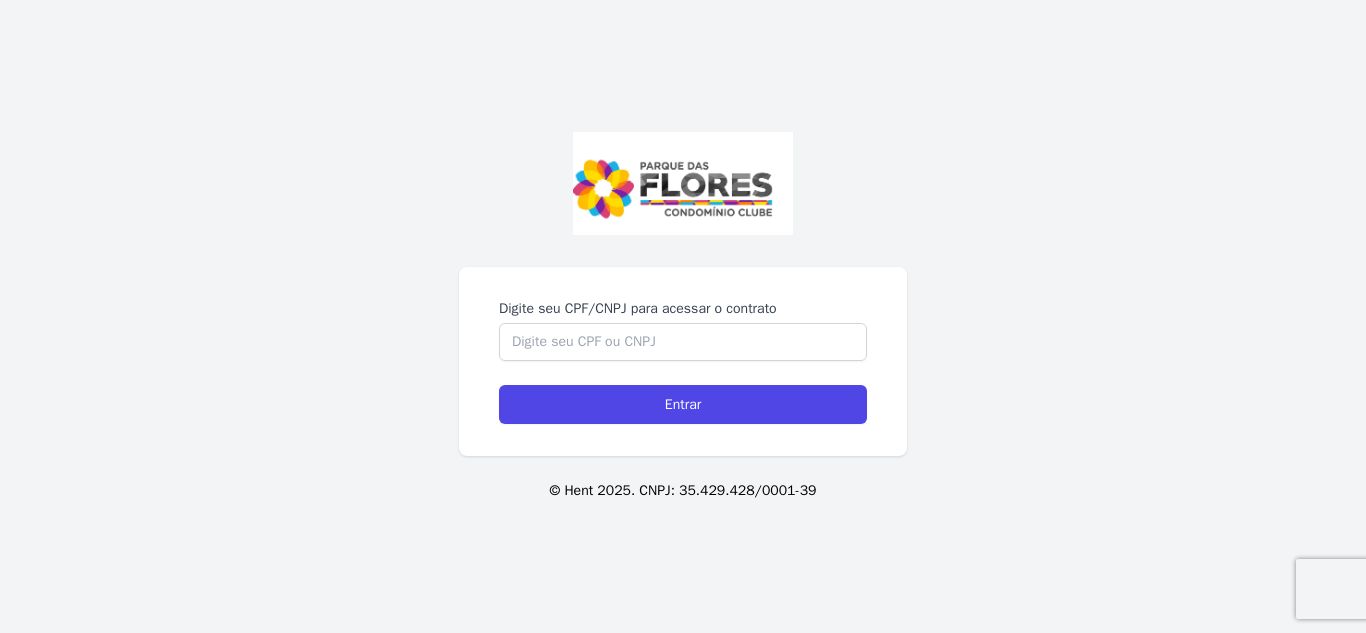 scroll, scrollTop: 0, scrollLeft: 0, axis: both 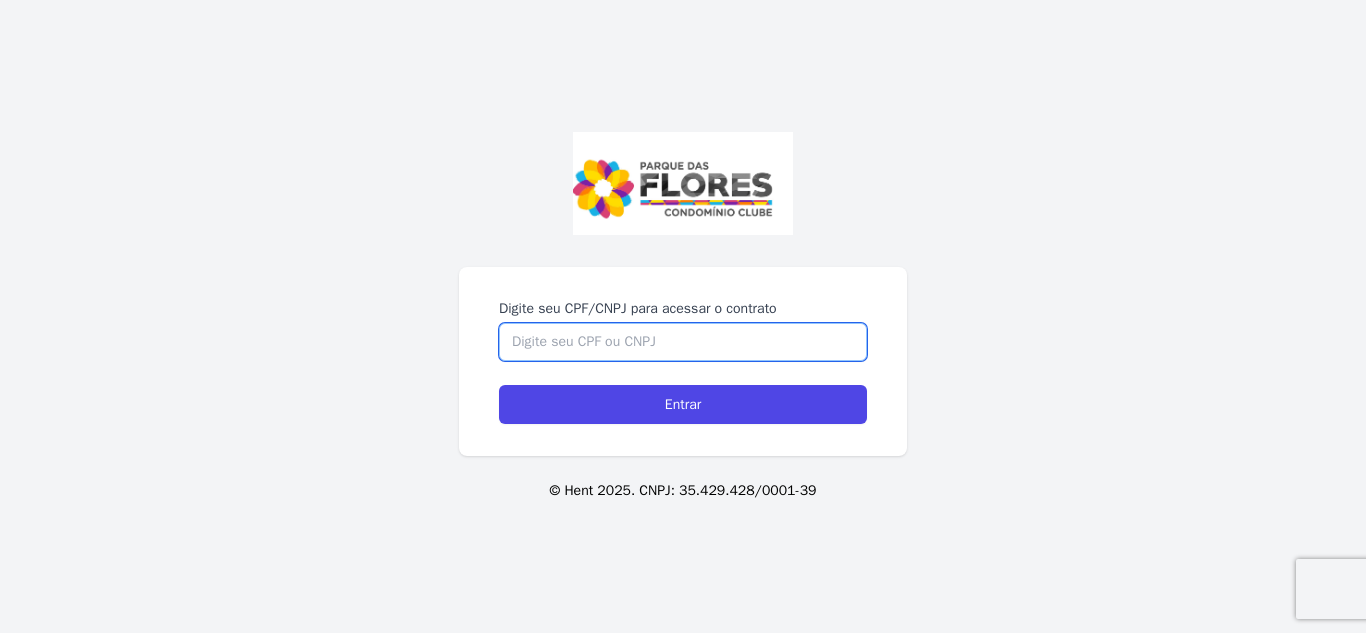 click on "Digite seu CPF/CNPJ para acessar o contrato" at bounding box center [683, 342] 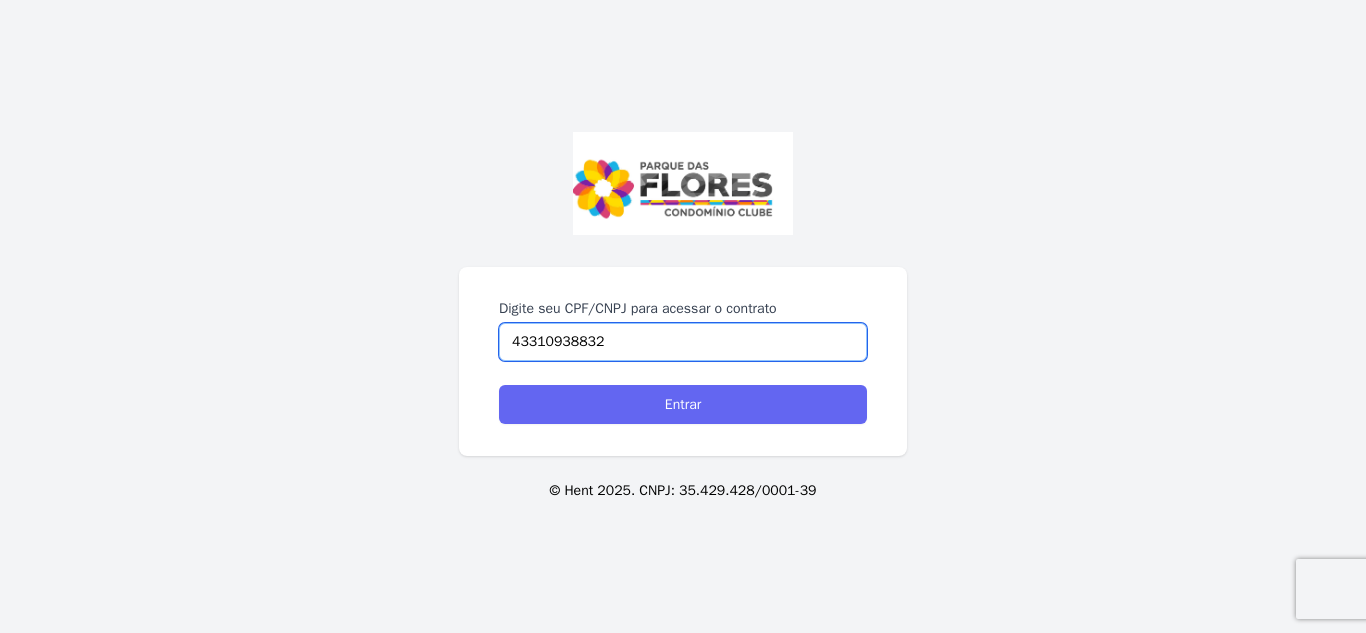 type on "43310938832" 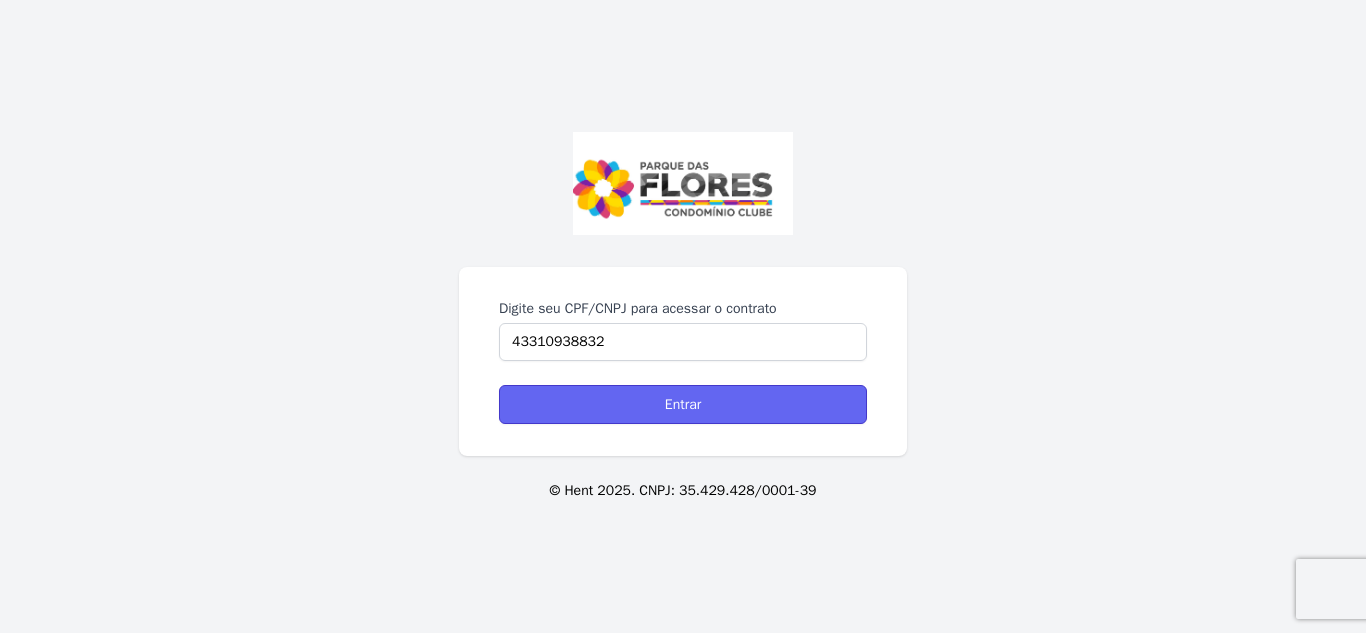 click on "Entrar" at bounding box center [683, 404] 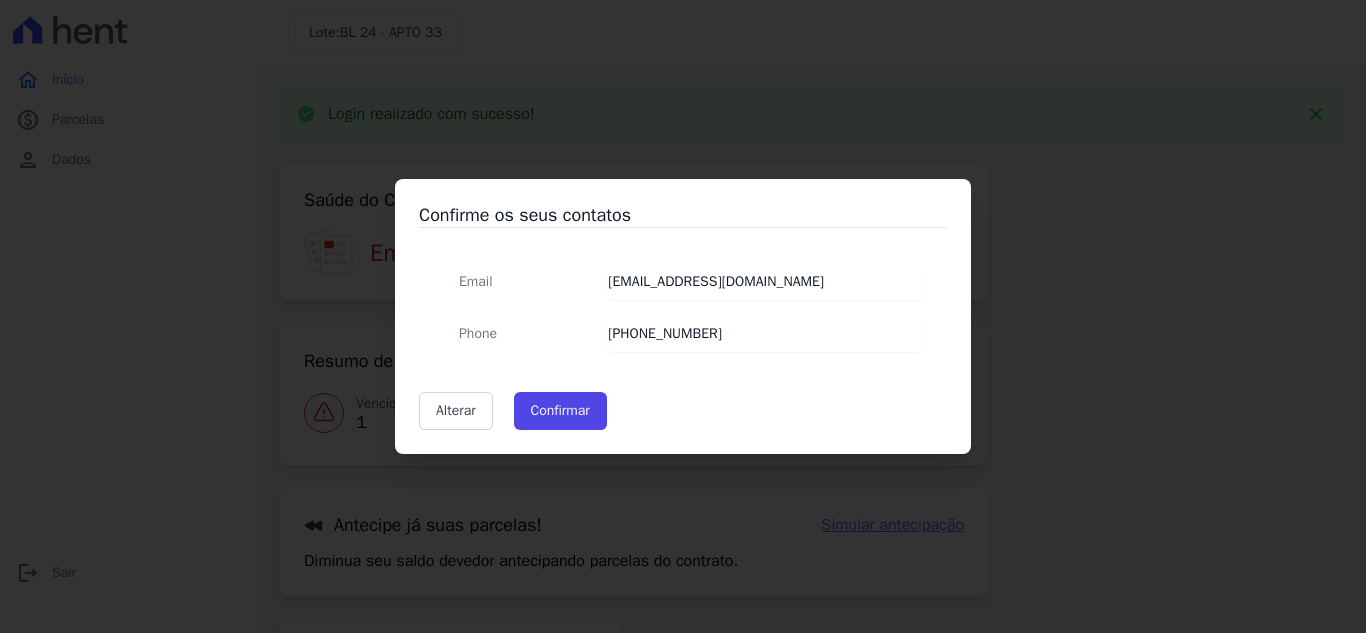 scroll, scrollTop: 0, scrollLeft: 0, axis: both 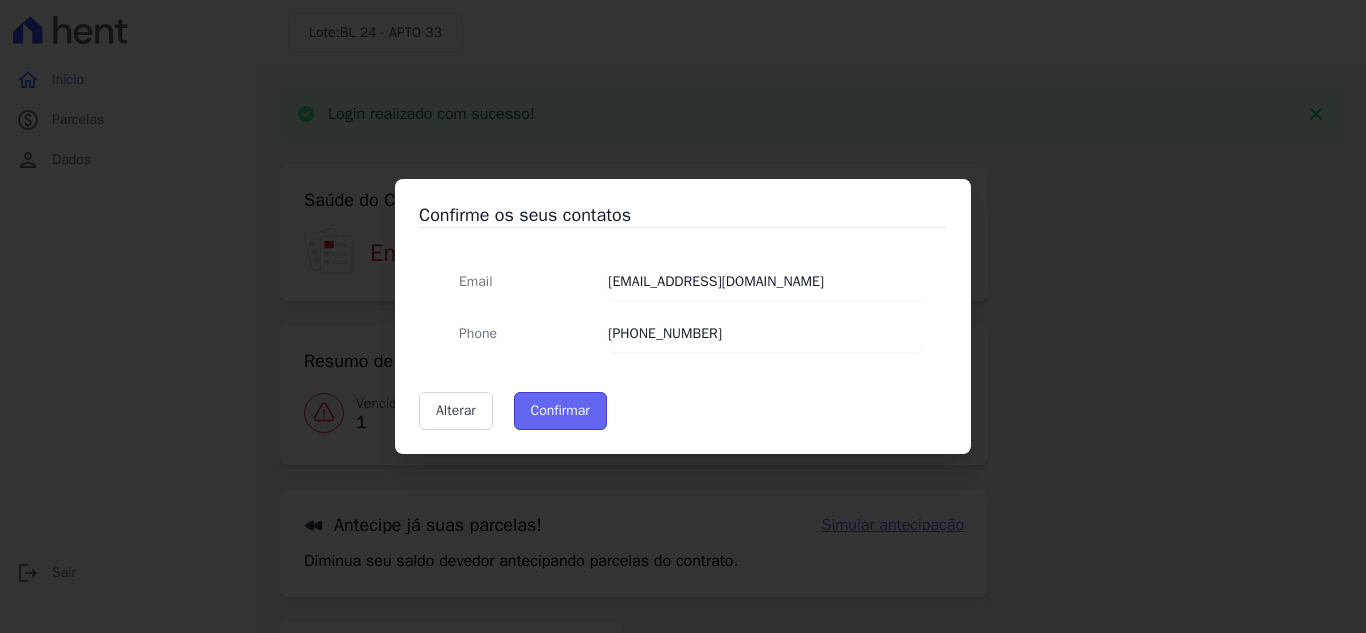 click on "Confirmar" at bounding box center [560, 411] 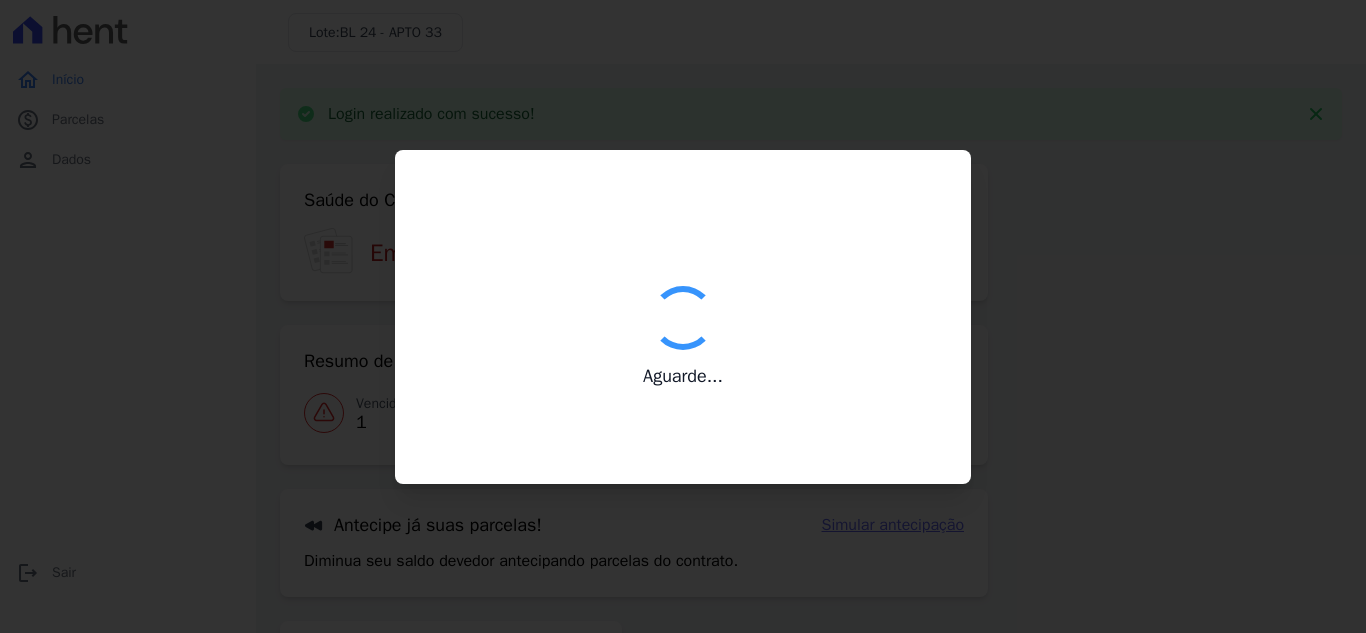 type on "Contatos confirmados com sucesso." 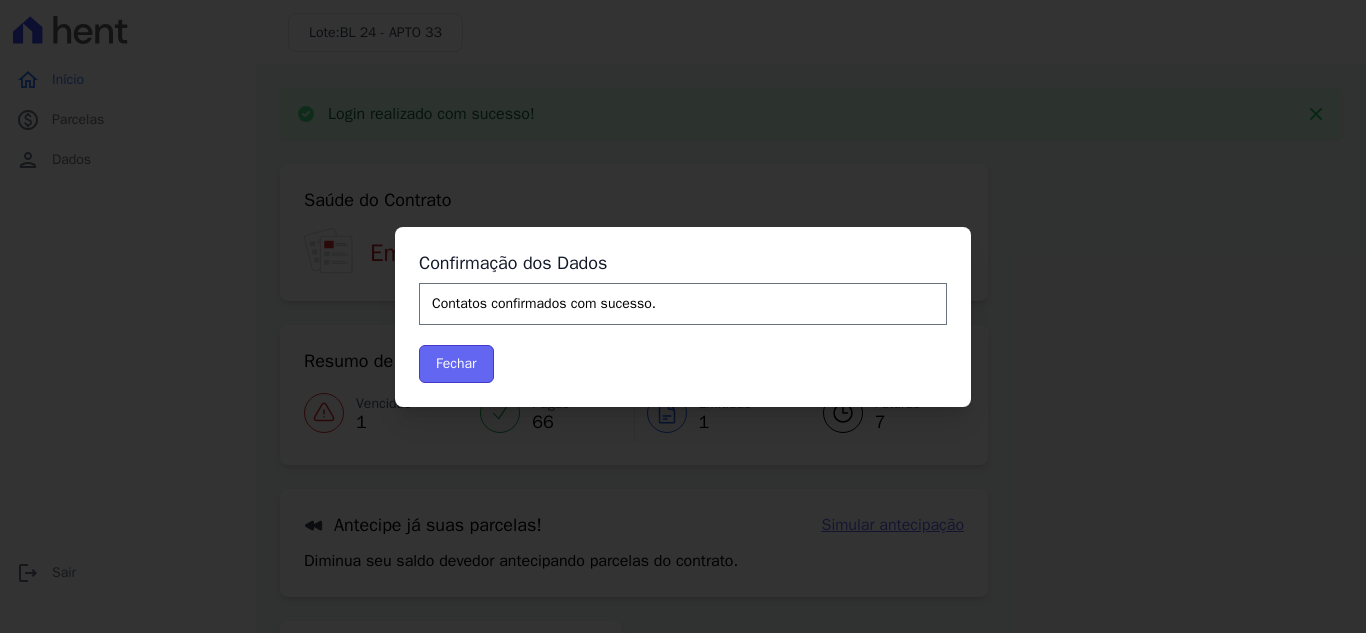 click on "Fechar" at bounding box center (456, 364) 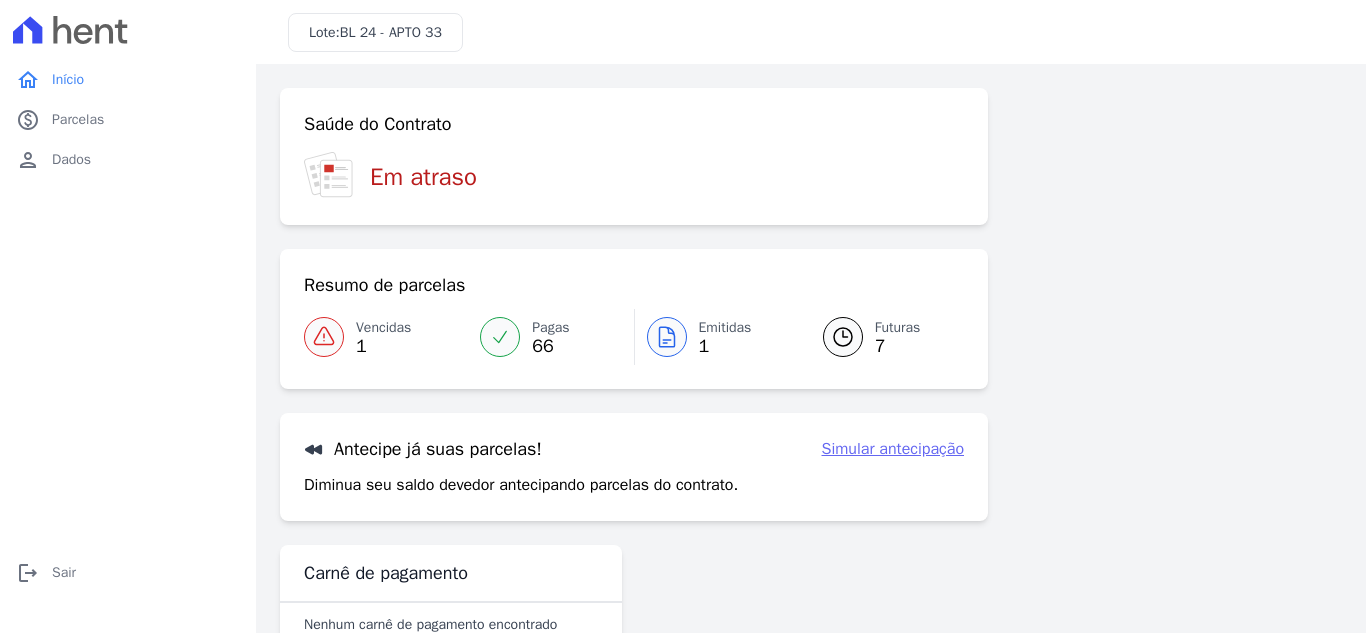 scroll, scrollTop: 0, scrollLeft: 0, axis: both 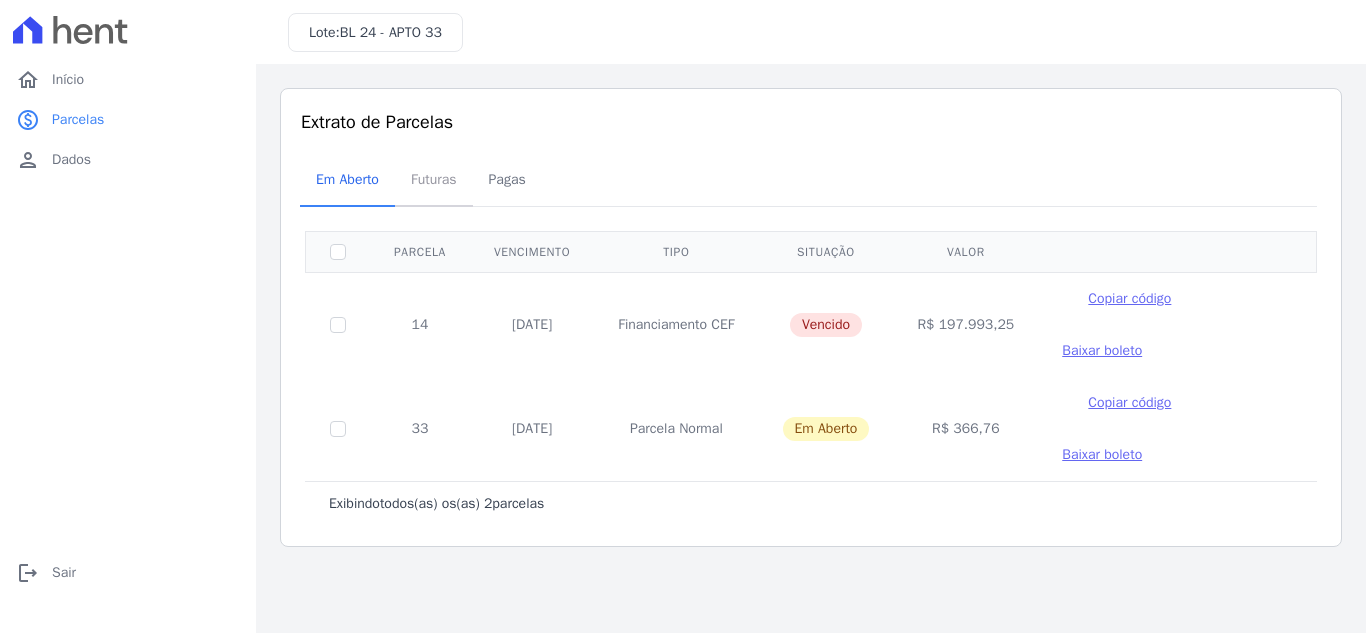 click on "Futuras" at bounding box center [434, 179] 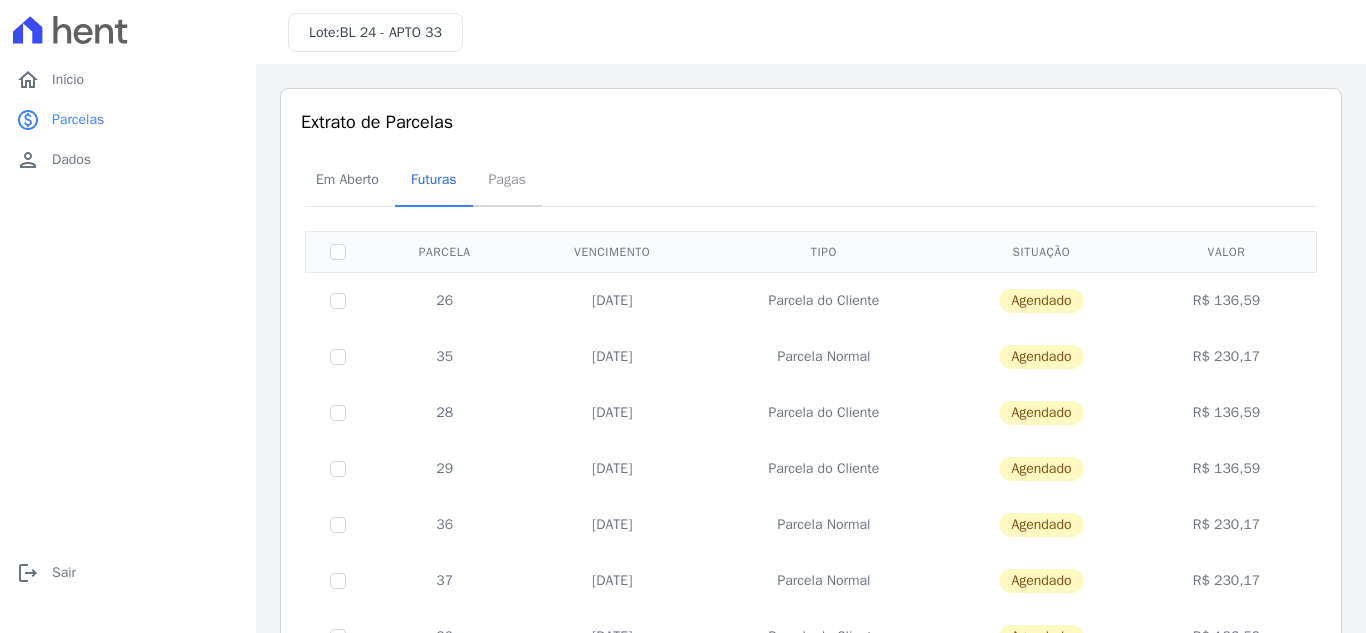 click on "Pagas" at bounding box center [507, 179] 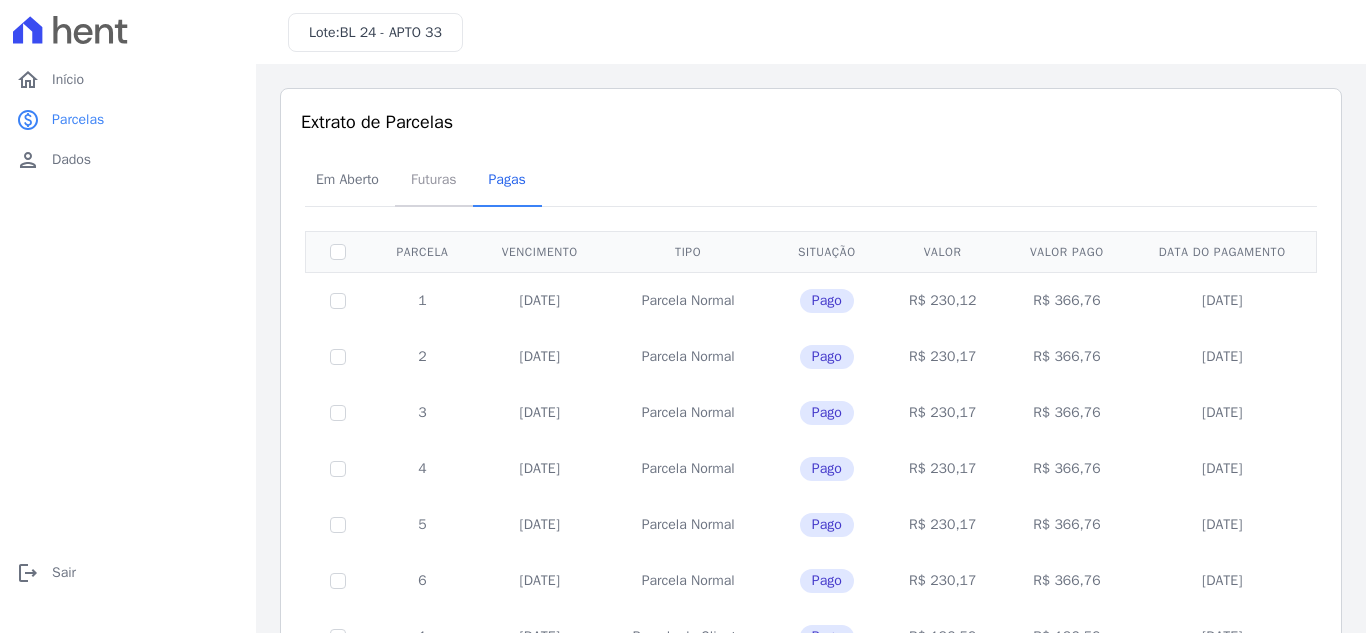 click on "Futuras" at bounding box center (434, 179) 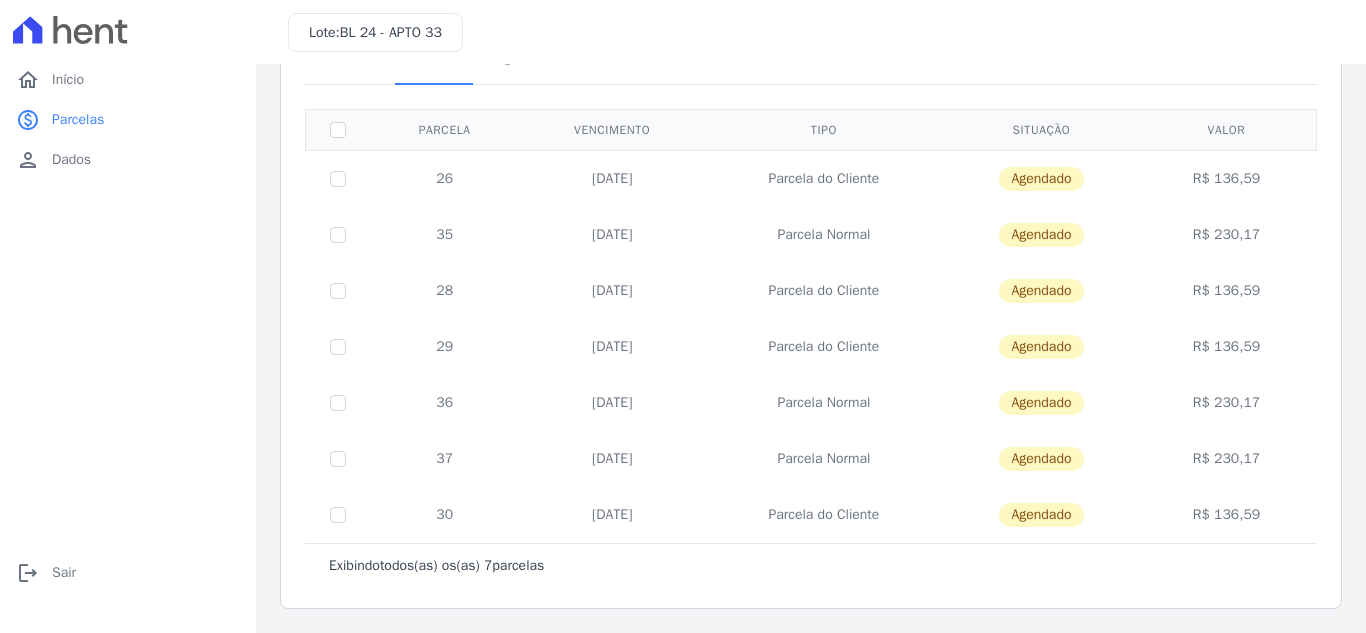 scroll, scrollTop: 0, scrollLeft: 0, axis: both 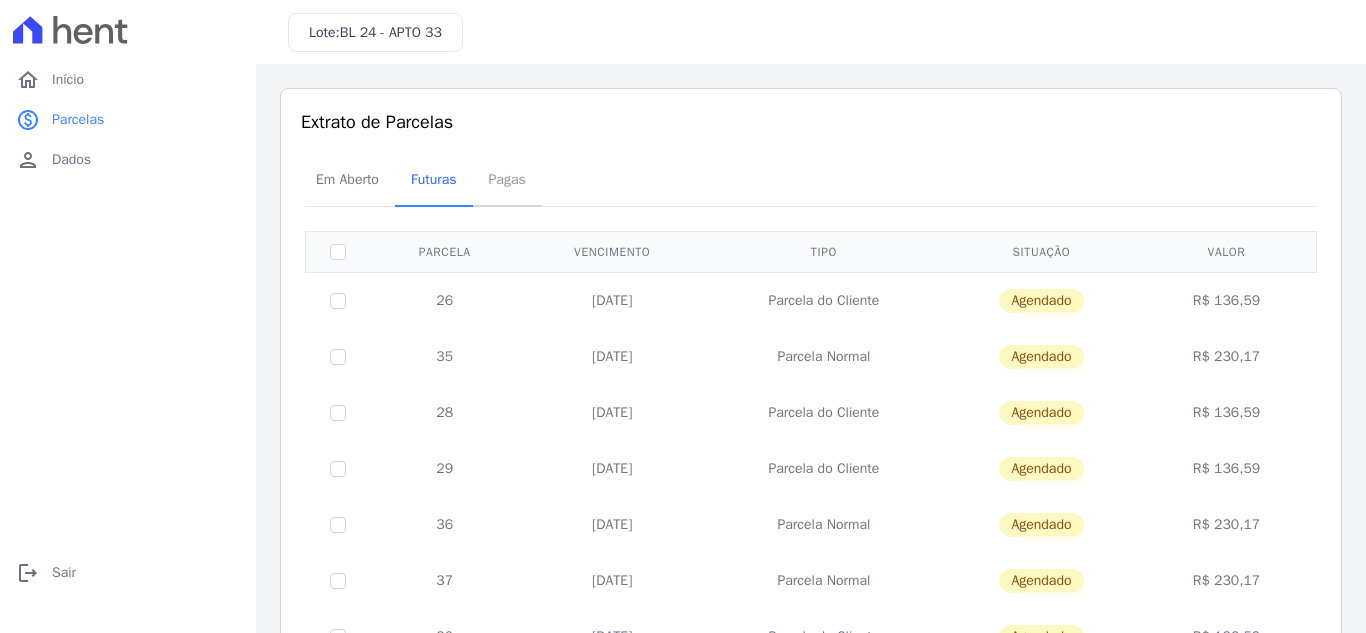 click on "Pagas" at bounding box center (507, 181) 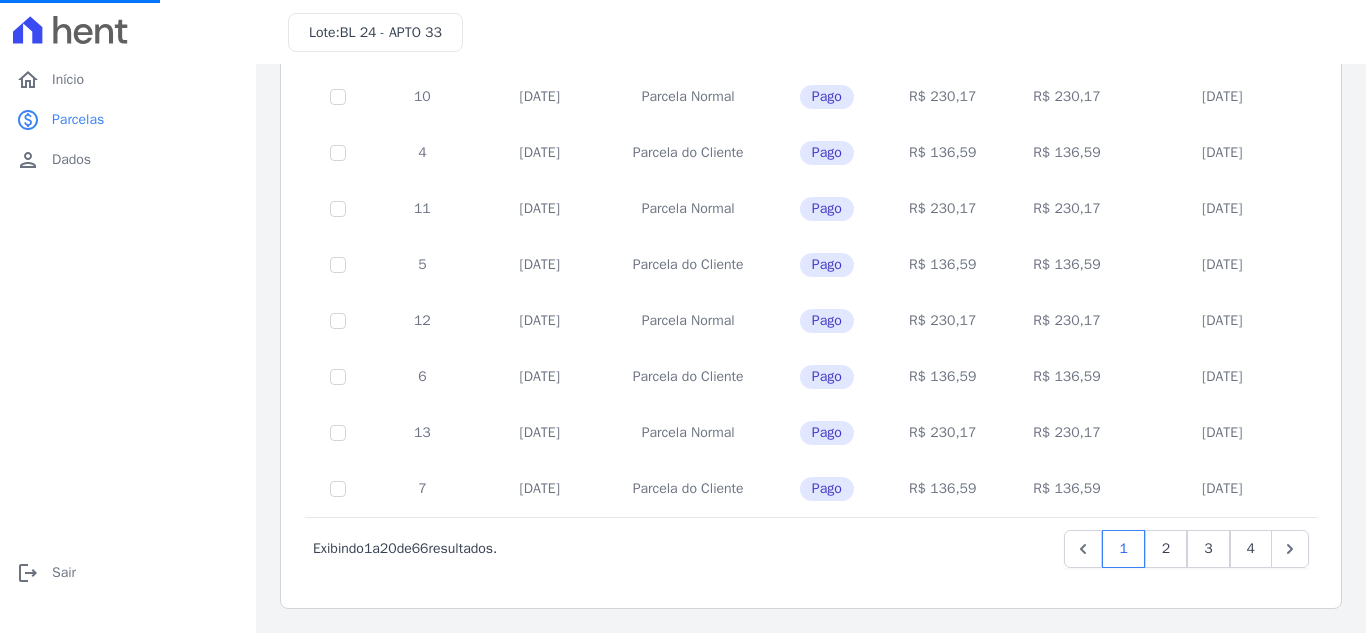 scroll, scrollTop: 876, scrollLeft: 0, axis: vertical 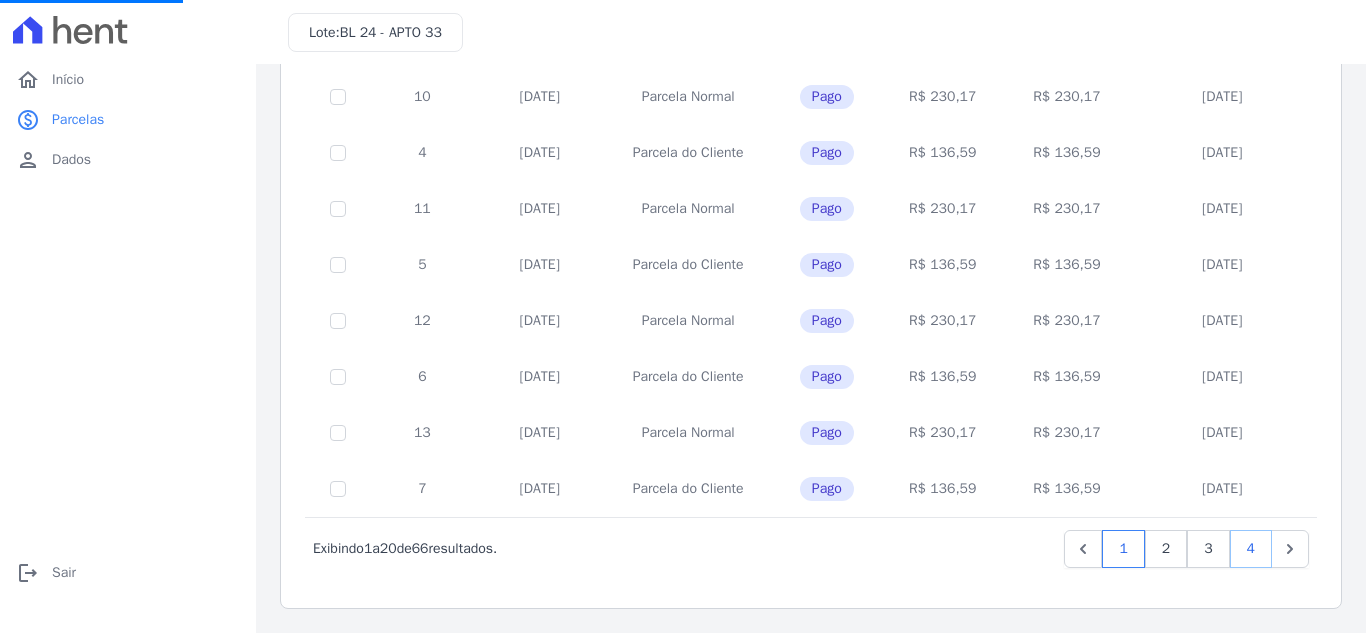 click on "4" at bounding box center [1251, 549] 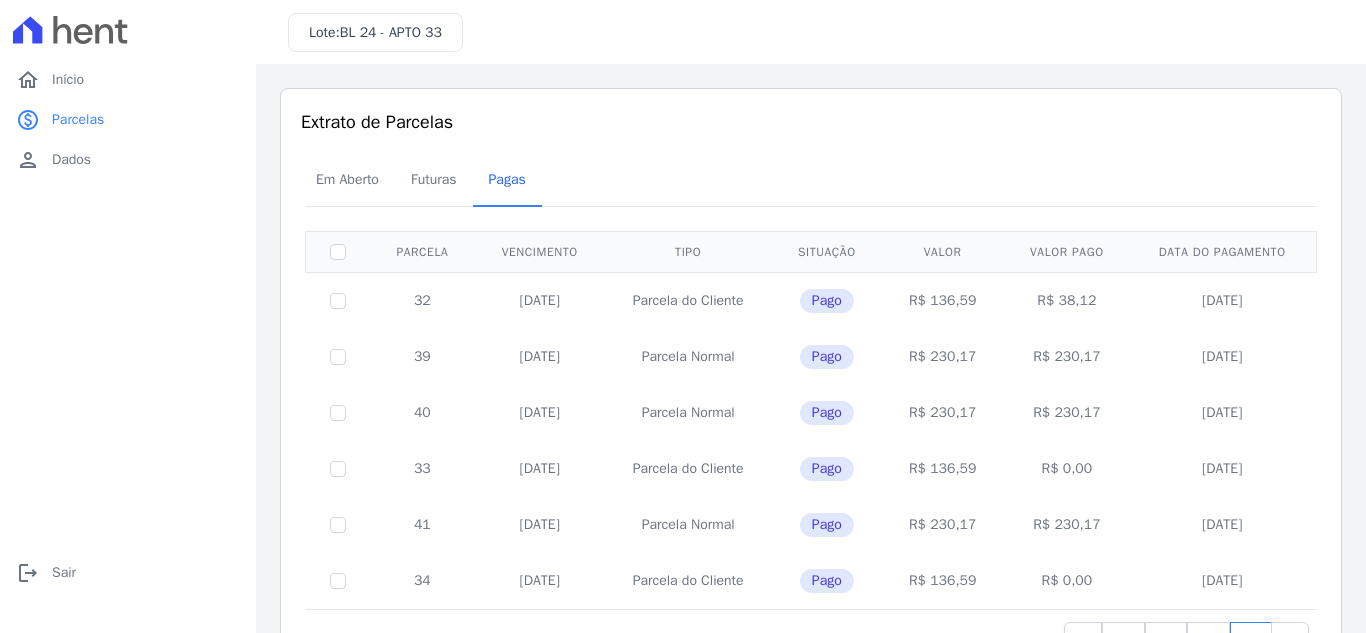 scroll, scrollTop: 92, scrollLeft: 0, axis: vertical 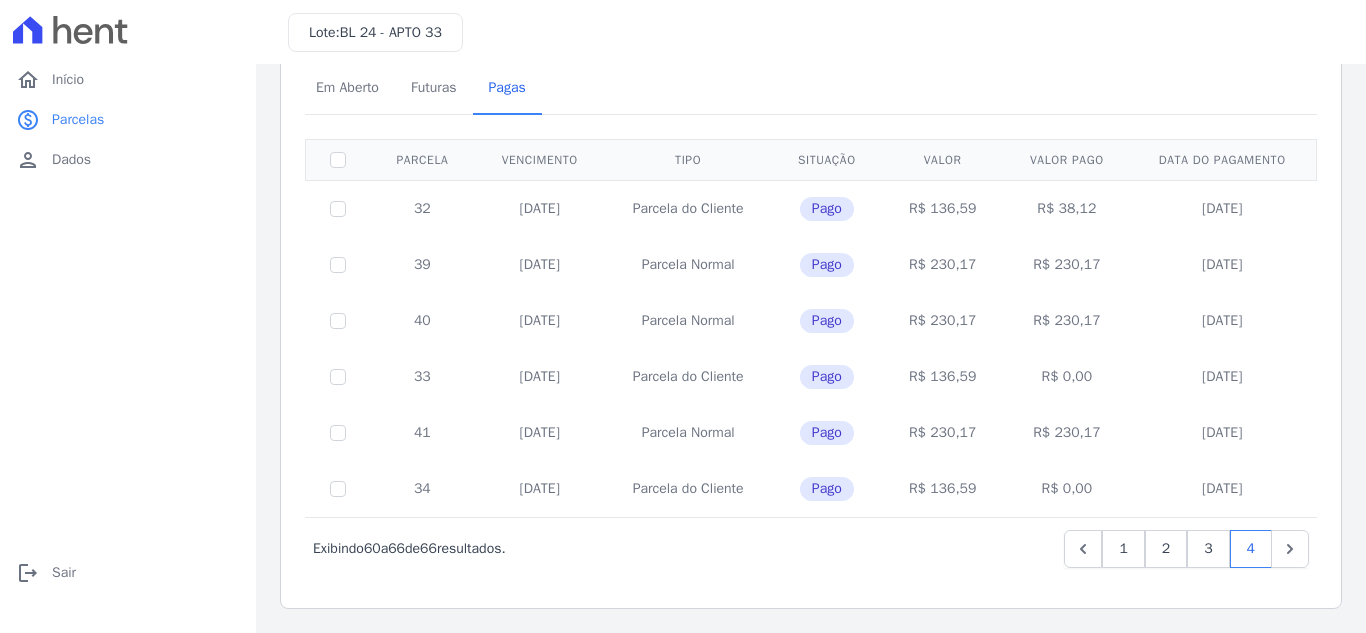 drag, startPoint x: 413, startPoint y: 491, endPoint x: 1259, endPoint y: 471, distance: 846.2364 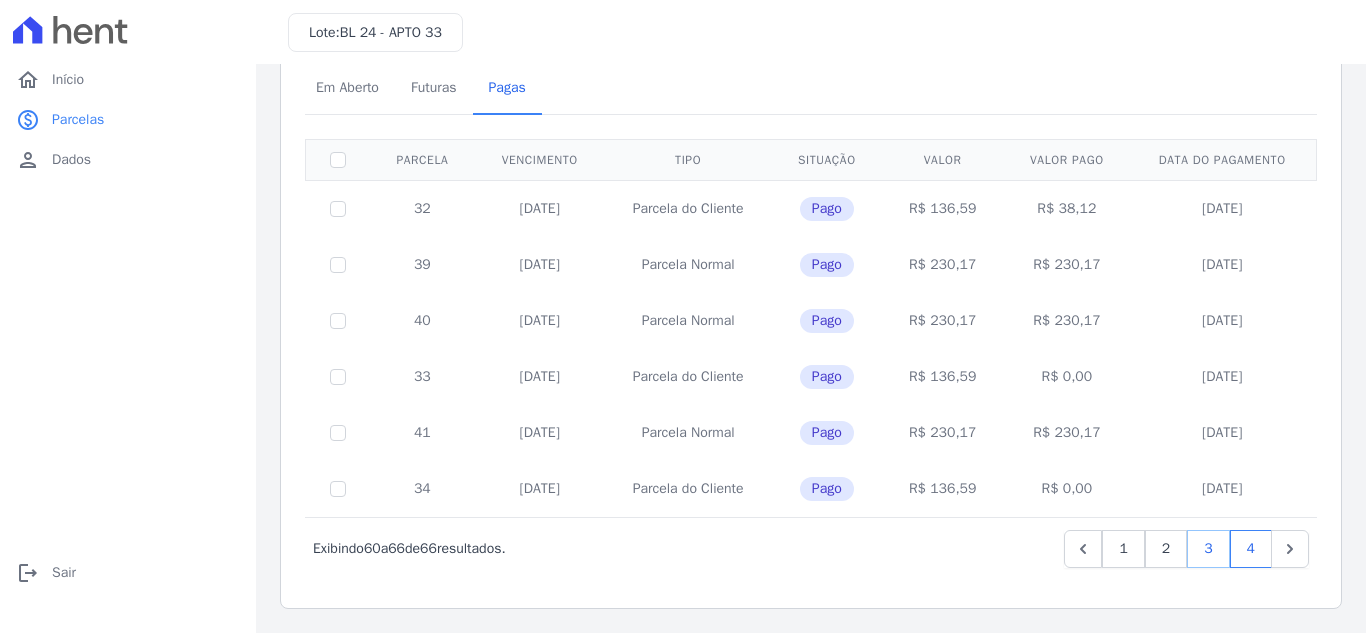 click on "3" at bounding box center [1208, 549] 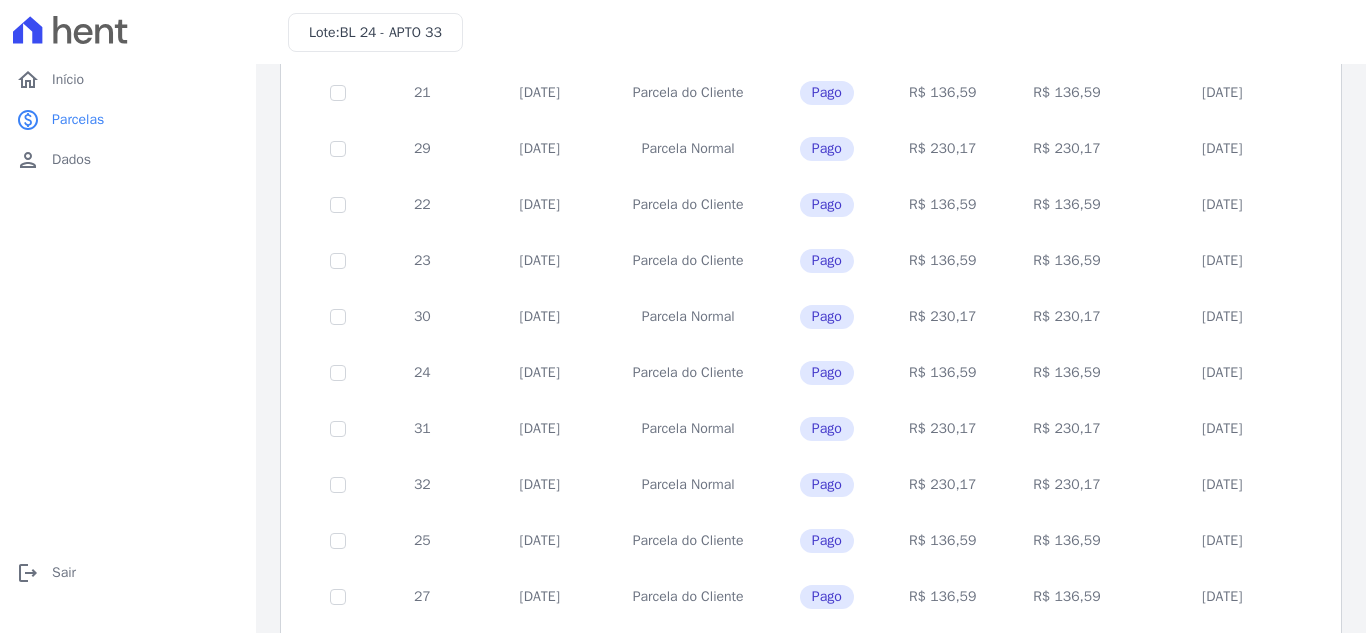 scroll, scrollTop: 800, scrollLeft: 0, axis: vertical 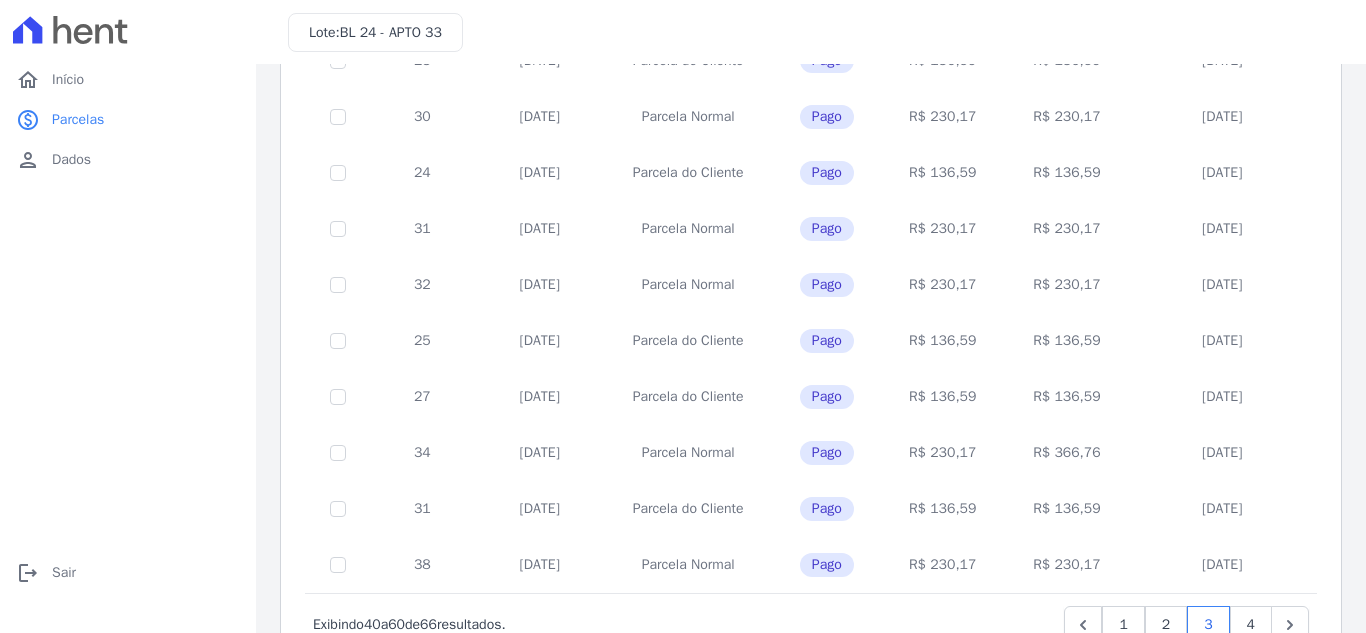 drag, startPoint x: 496, startPoint y: 391, endPoint x: 1278, endPoint y: 461, distance: 785.1268 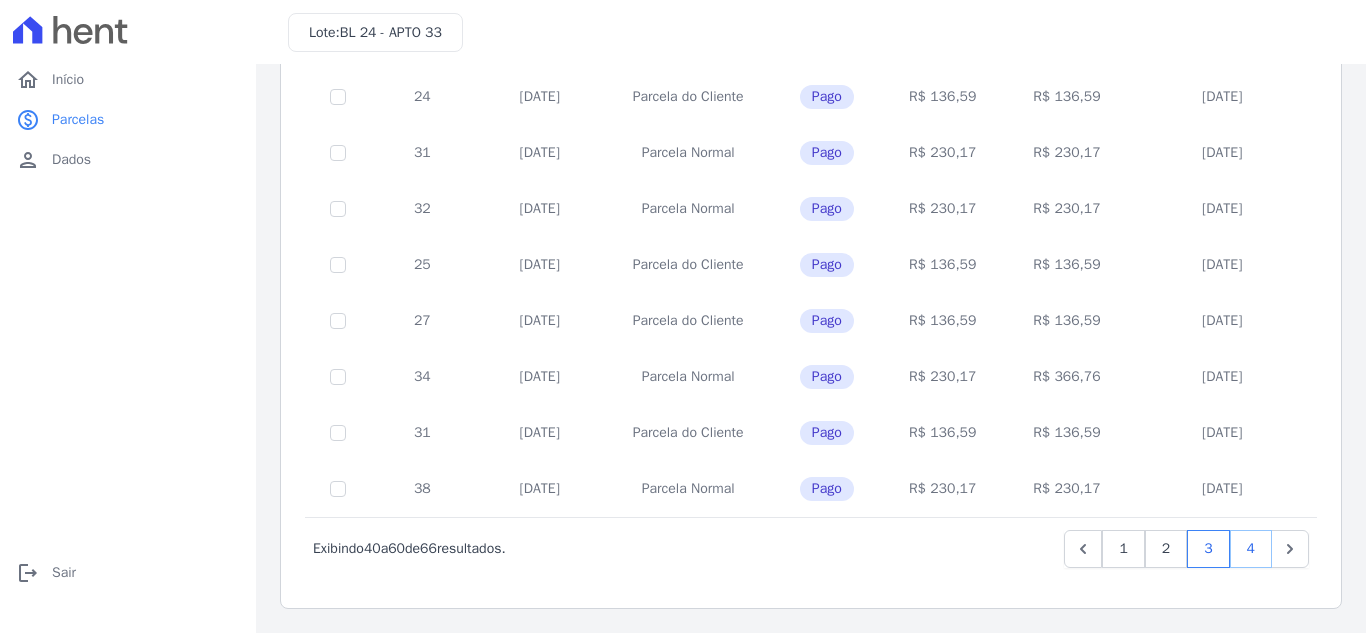 click on "4" at bounding box center (1251, 549) 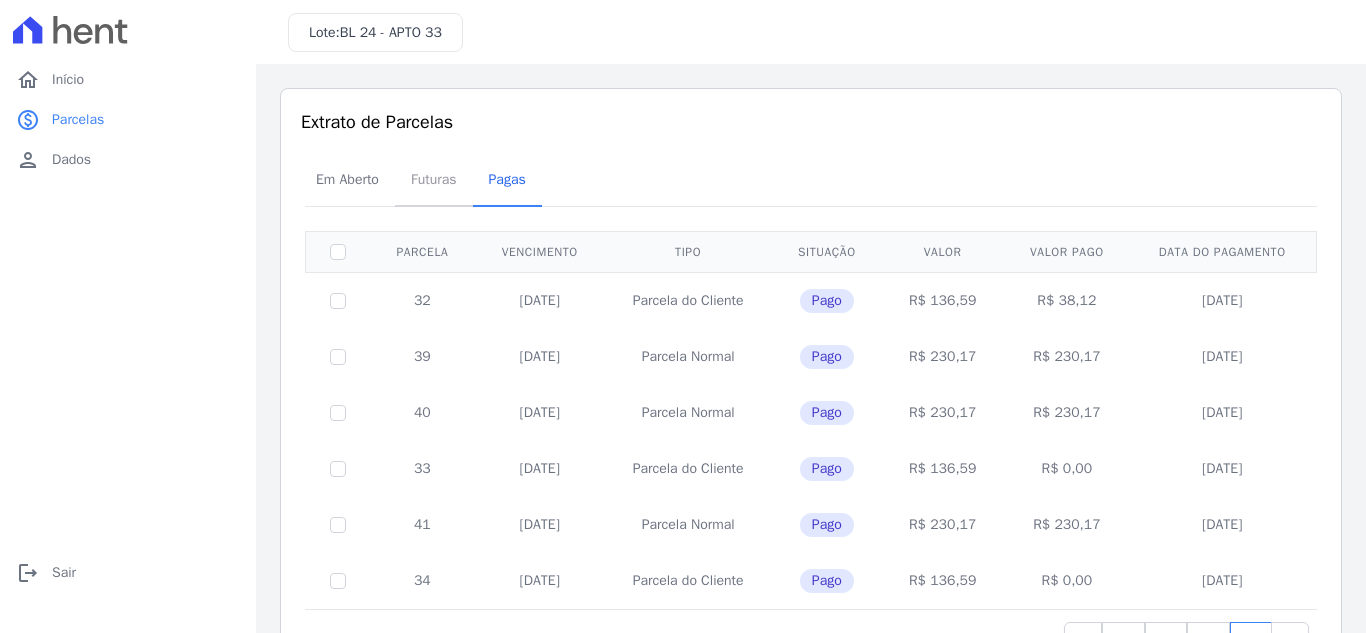 click on "Futuras" at bounding box center (434, 179) 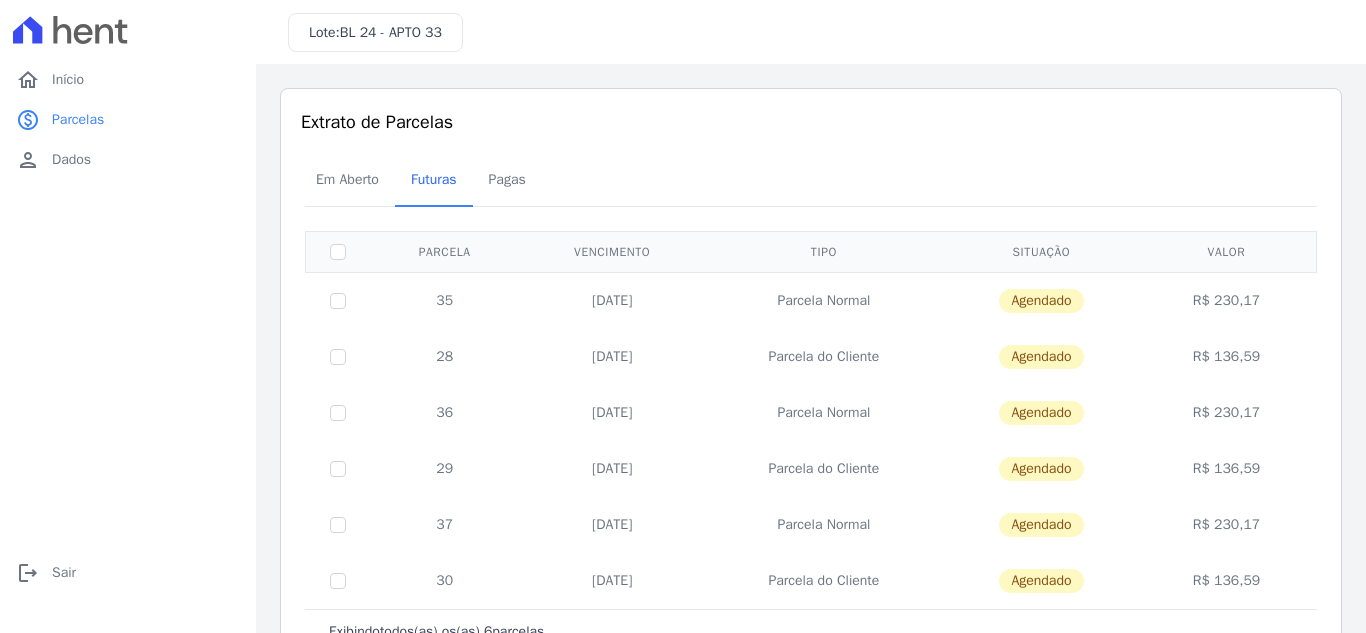 scroll, scrollTop: 66, scrollLeft: 0, axis: vertical 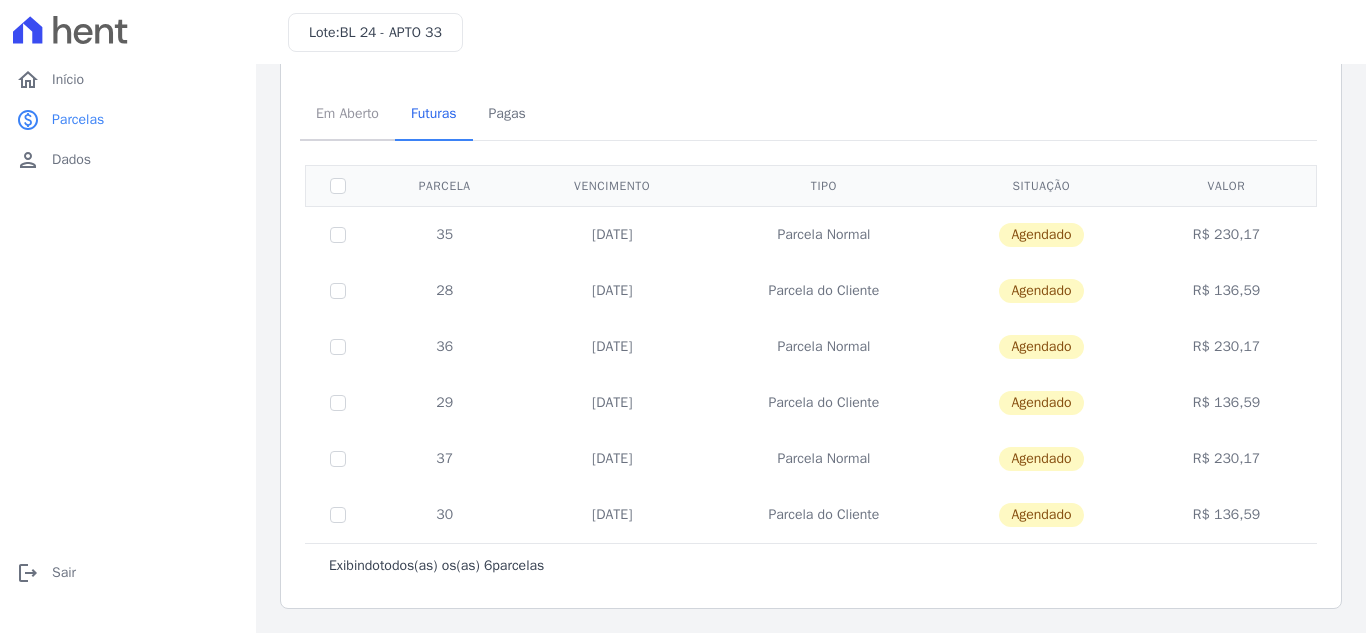 click on "Em Aberto" at bounding box center [347, 113] 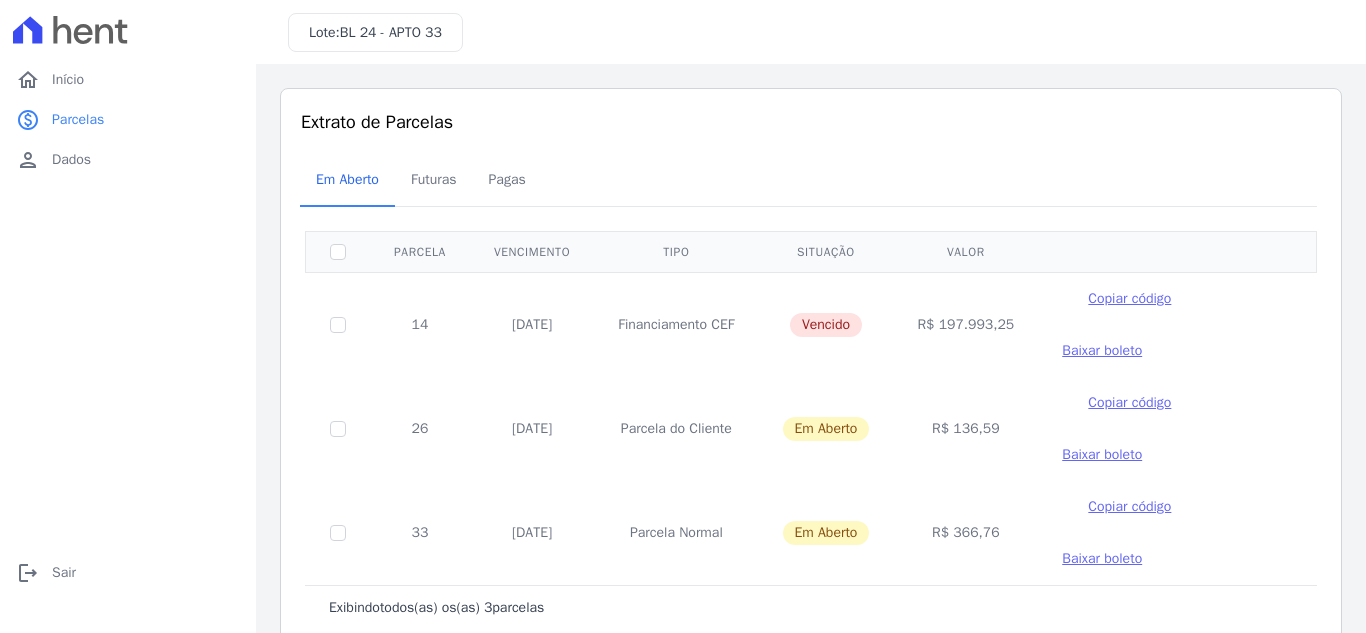scroll, scrollTop: 42, scrollLeft: 0, axis: vertical 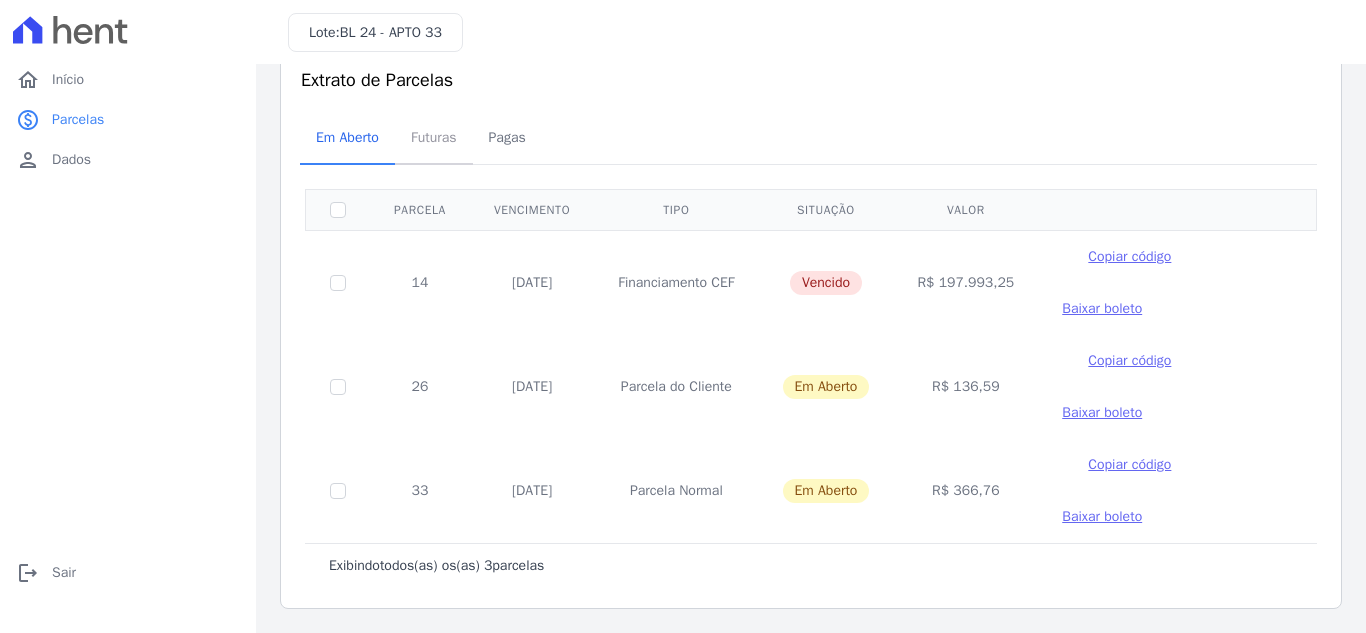 click on "Futuras" at bounding box center (434, 137) 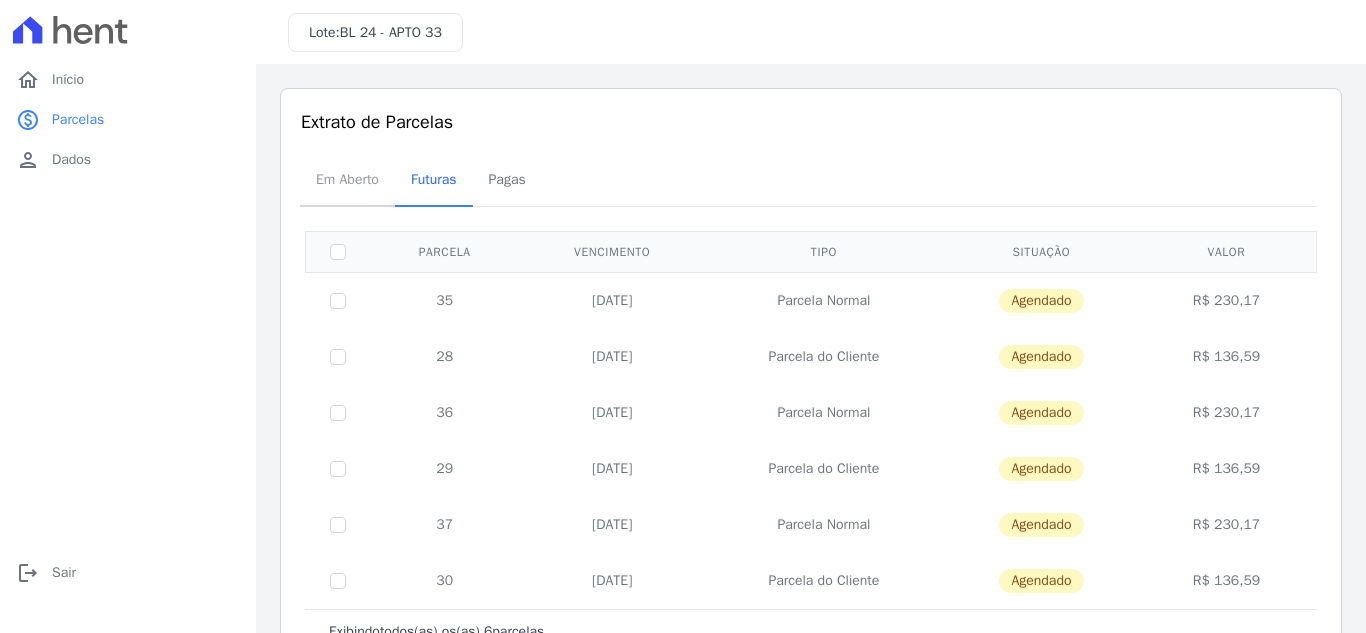 click on "Em Aberto" at bounding box center [347, 179] 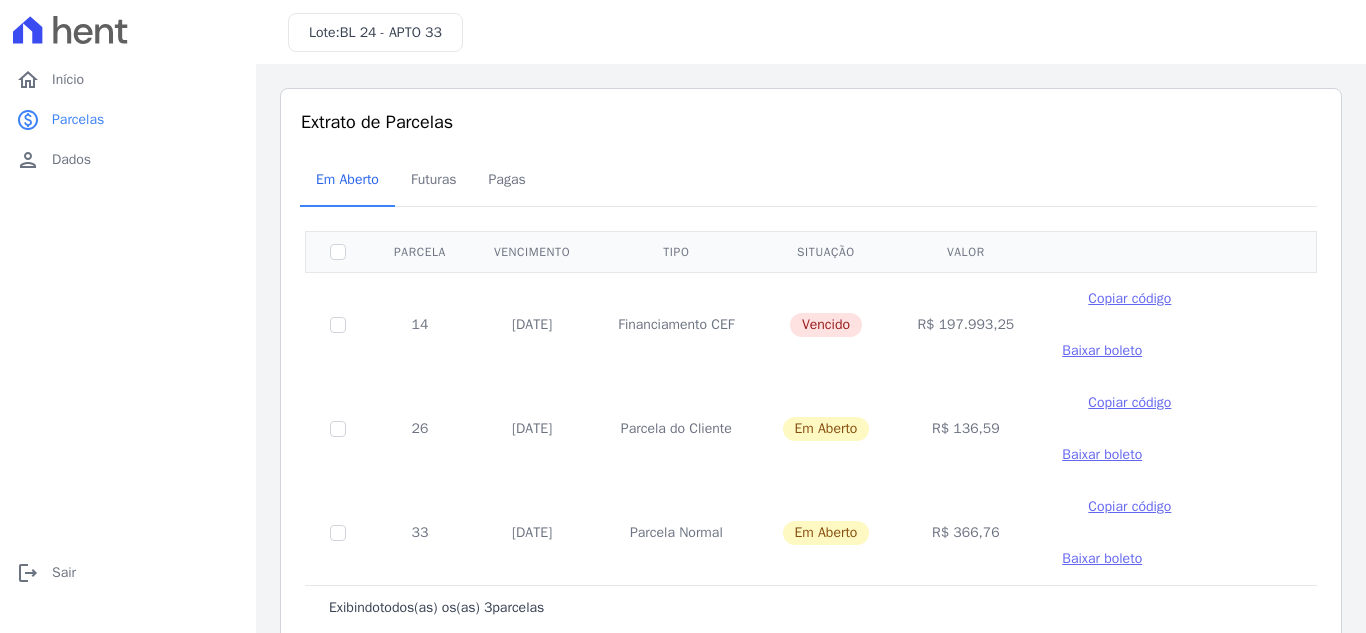 scroll, scrollTop: 0, scrollLeft: 0, axis: both 